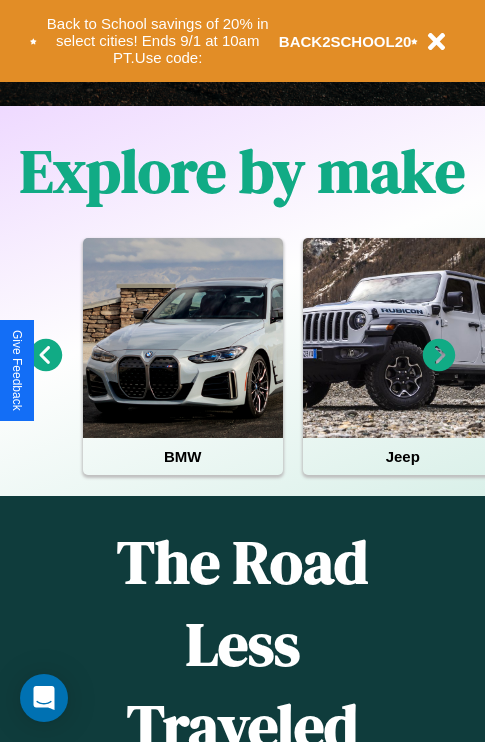 scroll, scrollTop: 0, scrollLeft: 0, axis: both 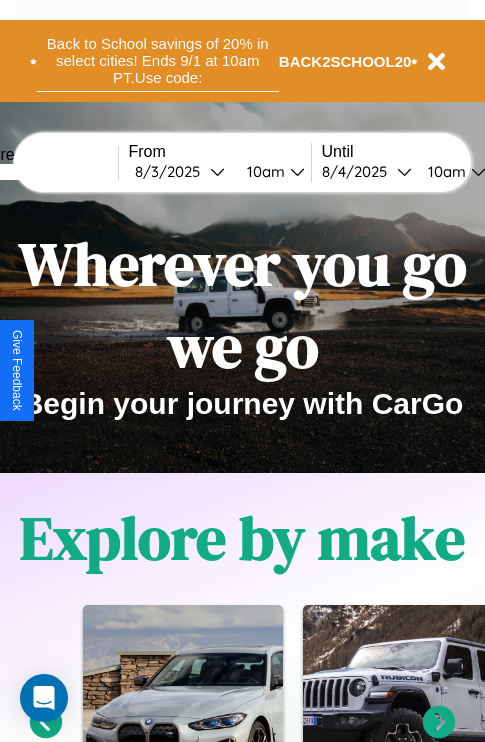 click on "Back to School savings of 20% in select cities! Ends 9/1 at 10am PT.  Use code:" at bounding box center [158, 61] 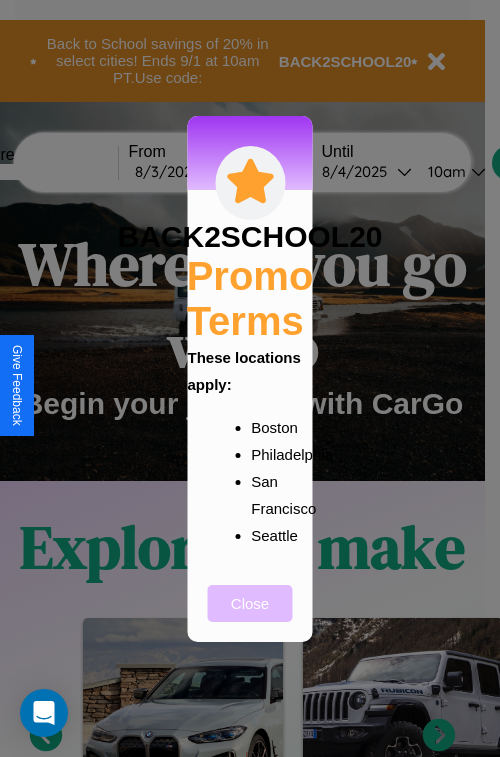 click on "Close" at bounding box center [250, 603] 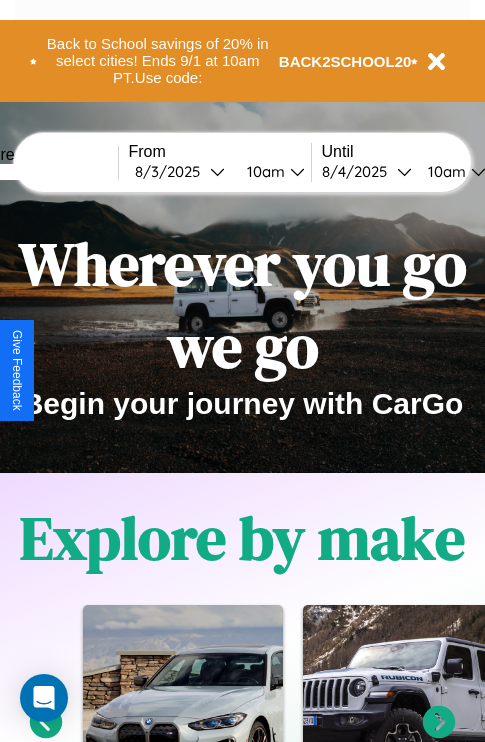 click at bounding box center (43, 172) 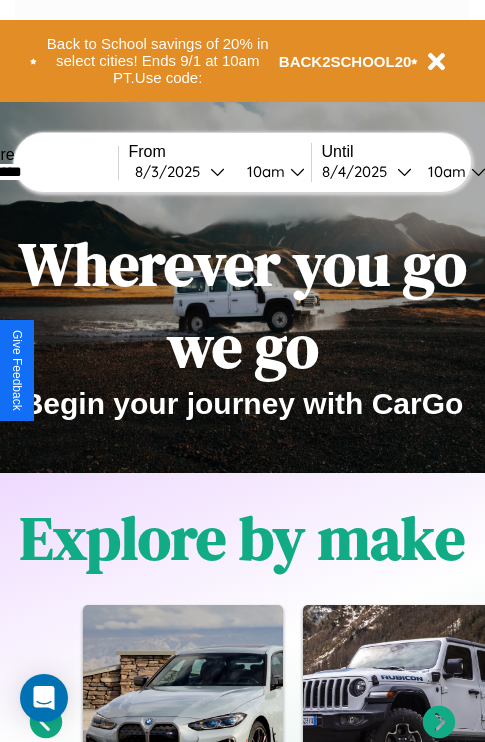 type on "*********" 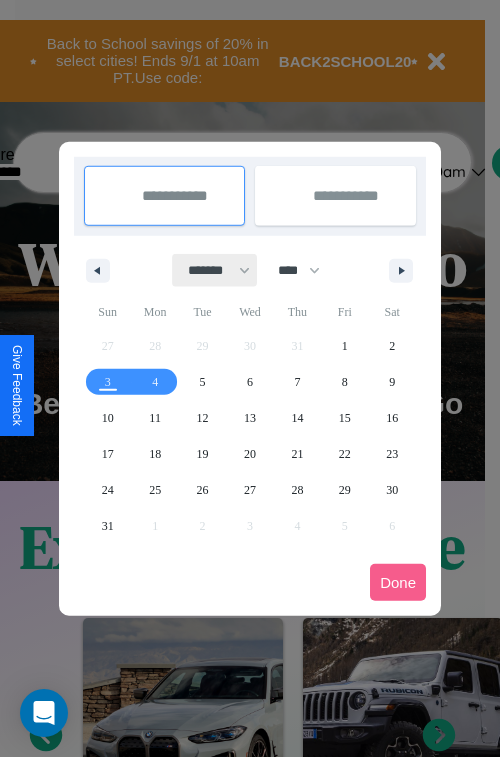 click on "******* ******** ***** ***** *** **** **** ****** ********* ******* ******** ********" at bounding box center [215, 270] 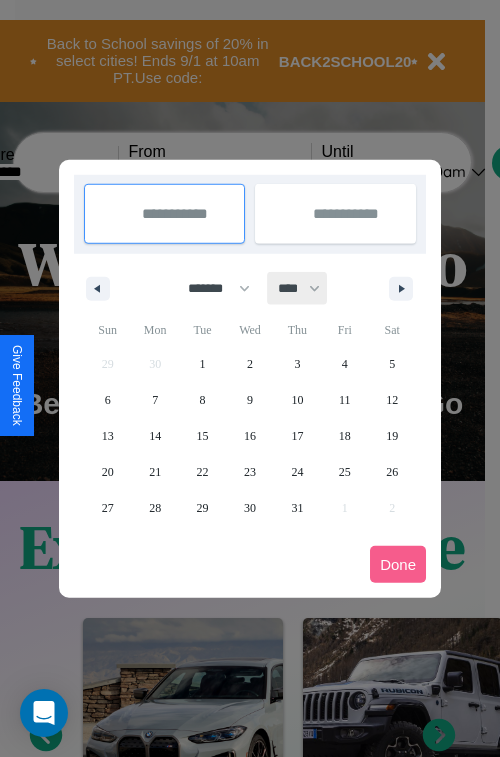 click on "**** **** **** **** **** **** **** **** **** **** **** **** **** **** **** **** **** **** **** **** **** **** **** **** **** **** **** **** **** **** **** **** **** **** **** **** **** **** **** **** **** **** **** **** **** **** **** **** **** **** **** **** **** **** **** **** **** **** **** **** **** **** **** **** **** **** **** **** **** **** **** **** **** **** **** **** **** **** **** **** **** **** **** **** **** **** **** **** **** **** **** **** **** **** **** **** **** **** **** **** **** **** **** **** **** **** **** **** **** **** **** **** **** **** **** **** **** **** **** **** ****" at bounding box center [298, 288] 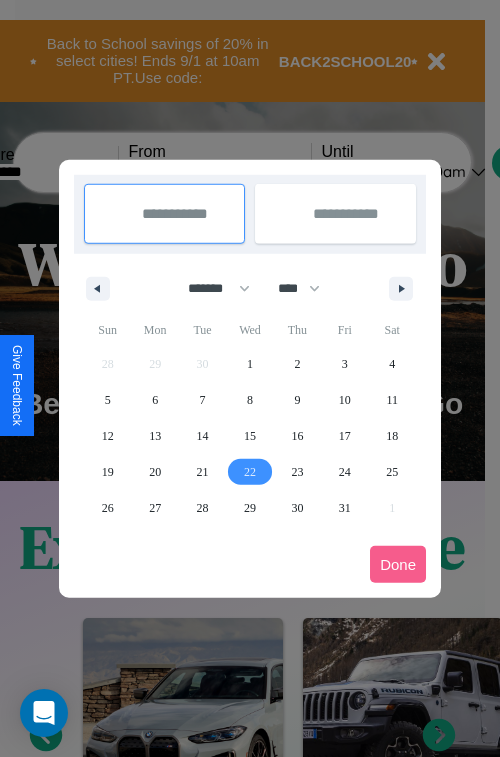 click on "22" at bounding box center [250, 472] 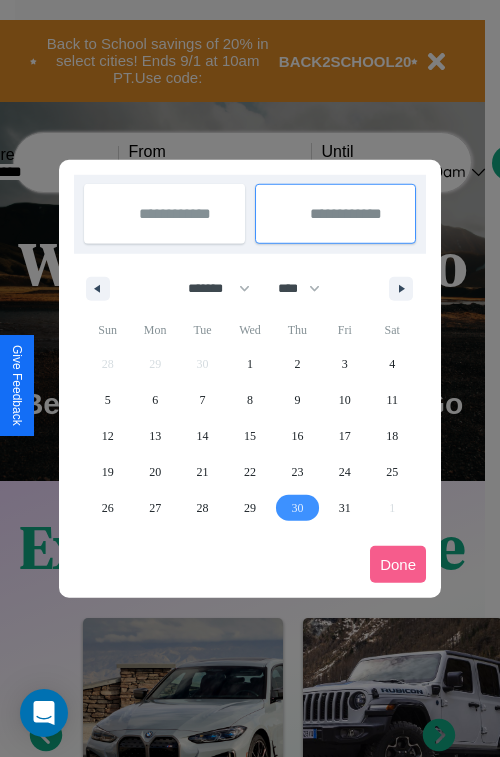click on "30" at bounding box center [297, 508] 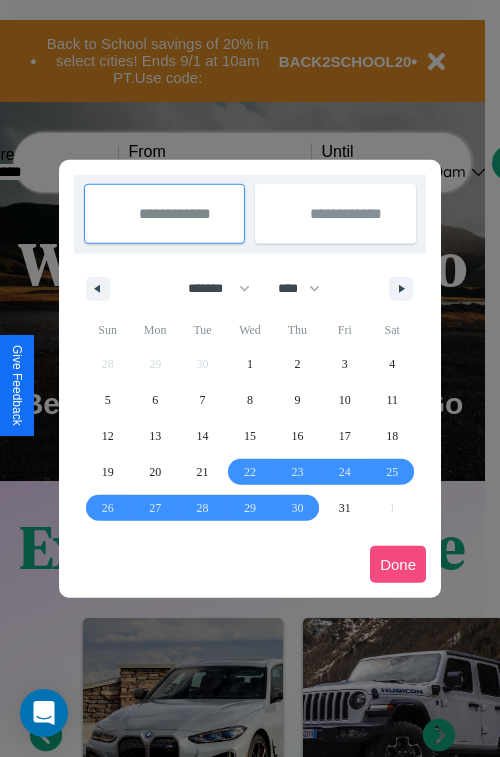 click on "Done" at bounding box center [398, 564] 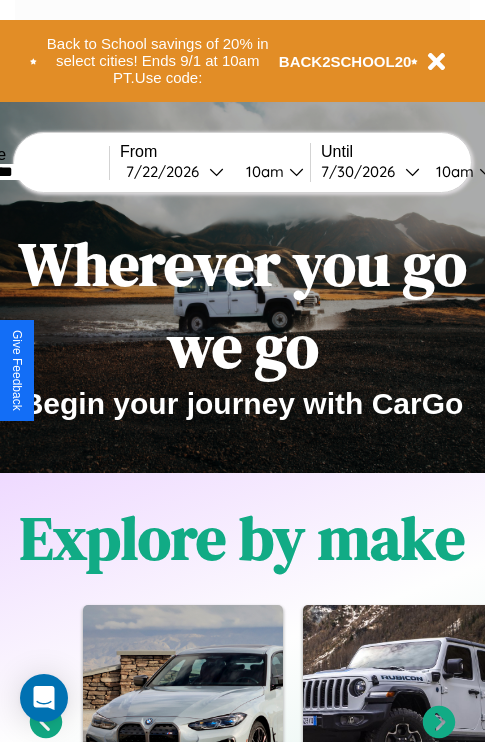 click on "10am" at bounding box center (262, 171) 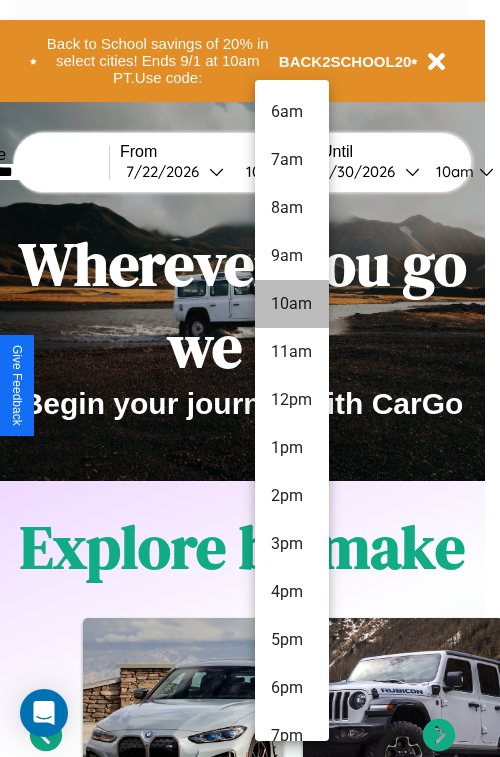 click on "10am" at bounding box center (292, 304) 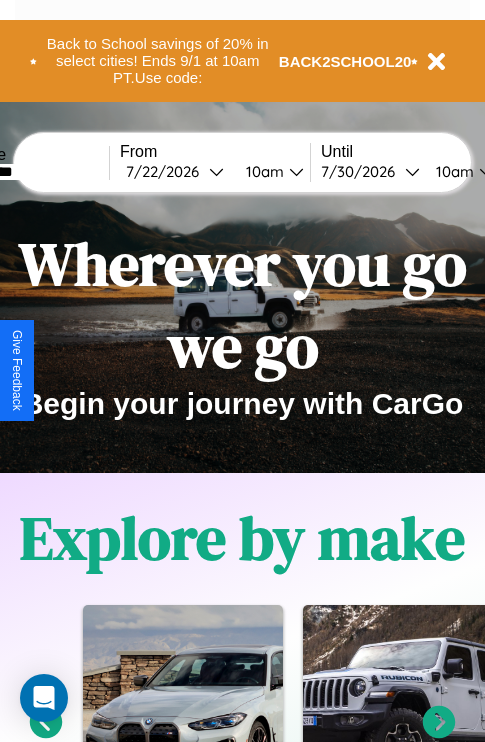 scroll, scrollTop: 0, scrollLeft: 76, axis: horizontal 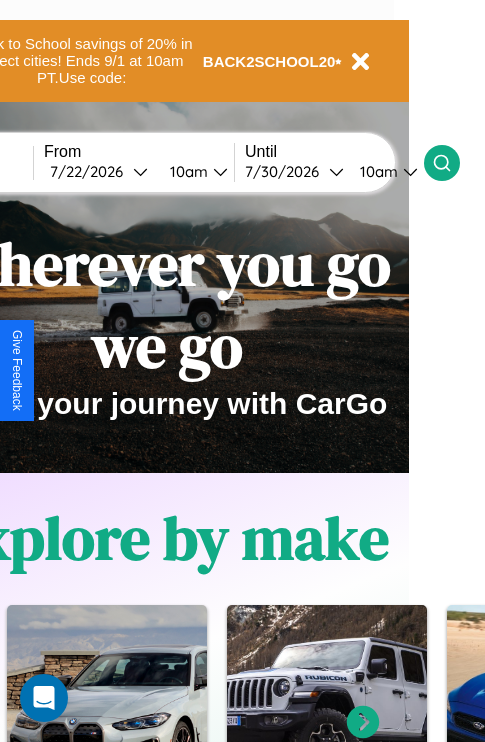 click 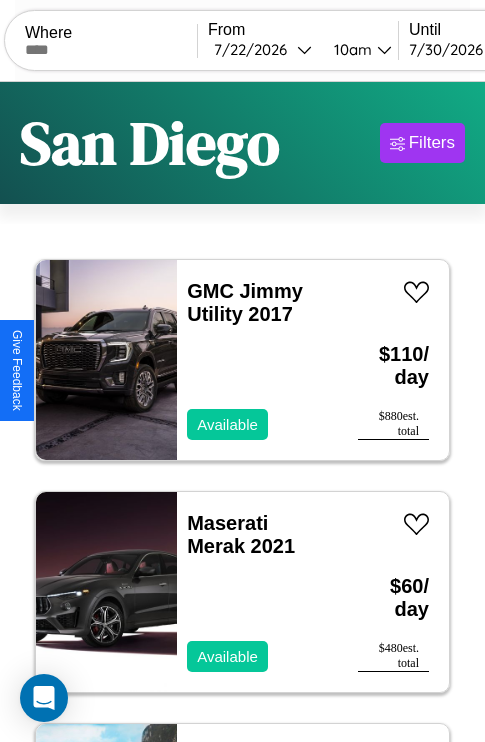 scroll, scrollTop: 50, scrollLeft: 0, axis: vertical 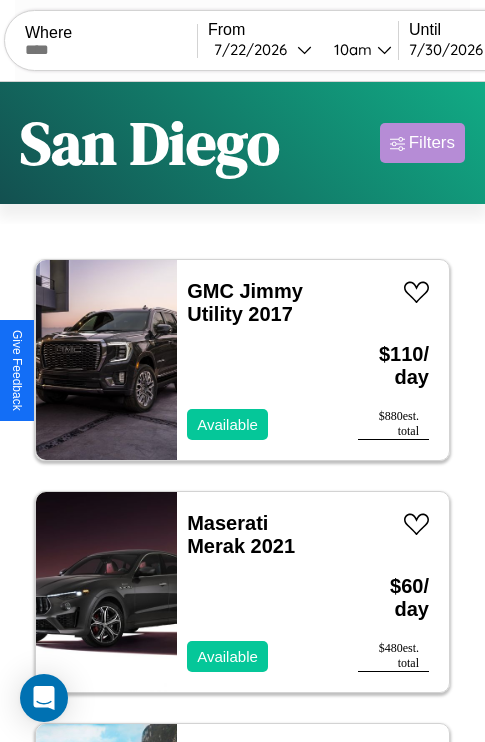 click on "Filters" at bounding box center [432, 143] 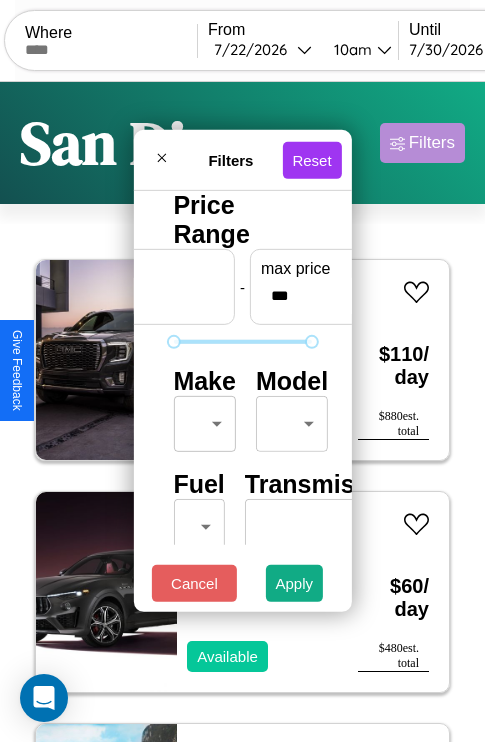 scroll, scrollTop: 162, scrollLeft: 0, axis: vertical 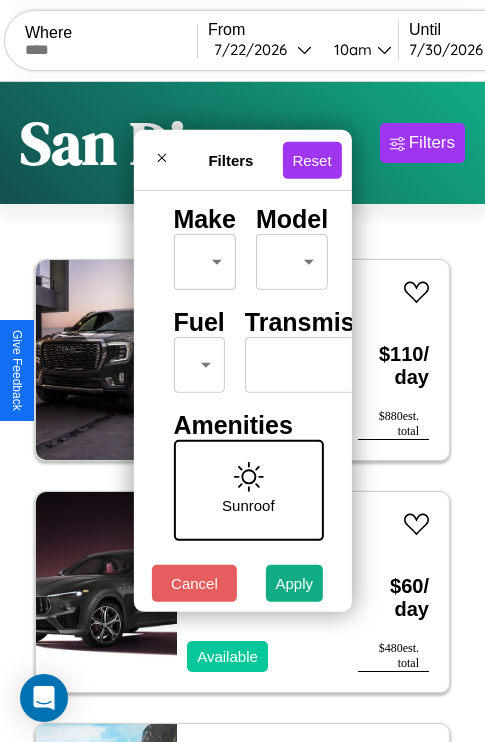 click on "CarGo Where From 7 / 22 / 2026 10am Until 7 / 30 / 2026 10am Become a Host Login Sign Up San Diego Filters 103  cars in this area These cars can be picked up in this city. GMC   Jimmy Utility   2017 Available $ 110  / day $ 880  est. total Maserati   Merak   2021 Available $ 60  / day $ 480  est. total Fiat   500e   2014 Available $ 200  / day $ 1600  est. total Ford   LLS9000   2014 Available $ 110  / day $ 880  est. total Maserati   MC20   2021 Available $ 50  / day $ 400  est. total Alfa Romeo   4C   2019 Available $ 160  / day $ 1280  est. total Jeep   Wagoneer S   2018 Available $ 180  / day $ 1440  est. total Jeep   J-20   2017 Available $ 150  / day $ 1200  est. total Hyundai   XG300   2019 Unavailable $ 50  / day $ 400  est. total Ford   CF8000   2017 Available $ 100  / day $ 800  est. total Maserati   228   2014 Unavailable $ 140  / day $ 1120  est. total Jeep   Wagoneer S   2020 Available $ 60  / day $ 480  est. total Tesla   Model 3   2021 Unavailable $ 140  / day $ 1120  est. total Audi     2022 $" at bounding box center (242, 412) 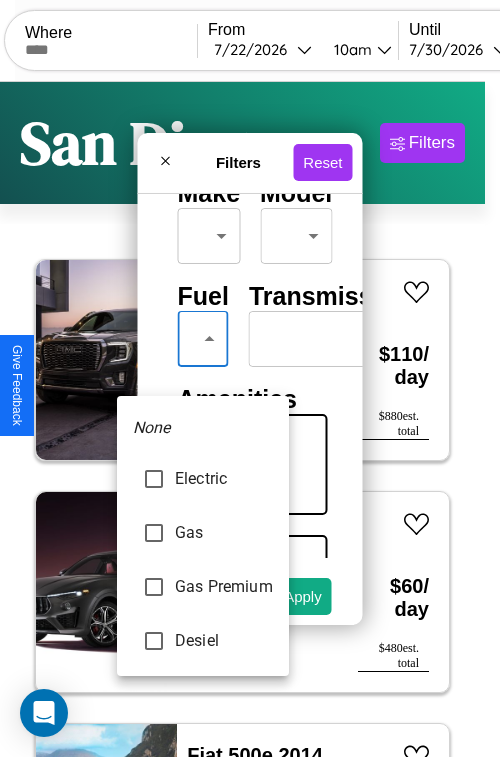 type on "***" 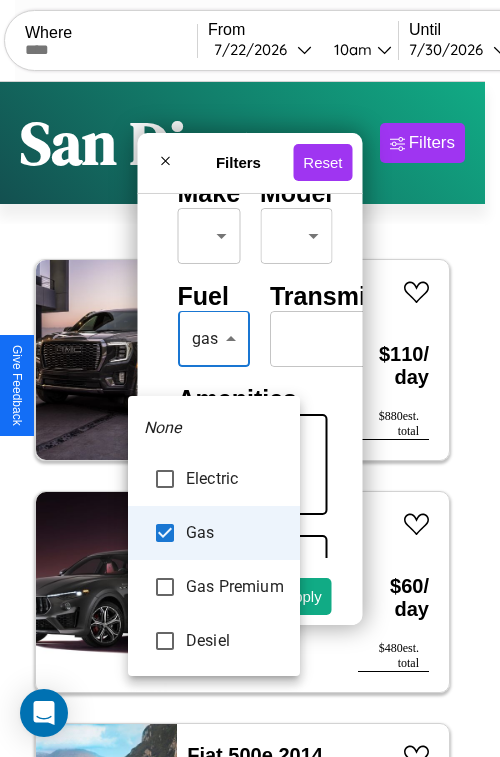click at bounding box center (250, 378) 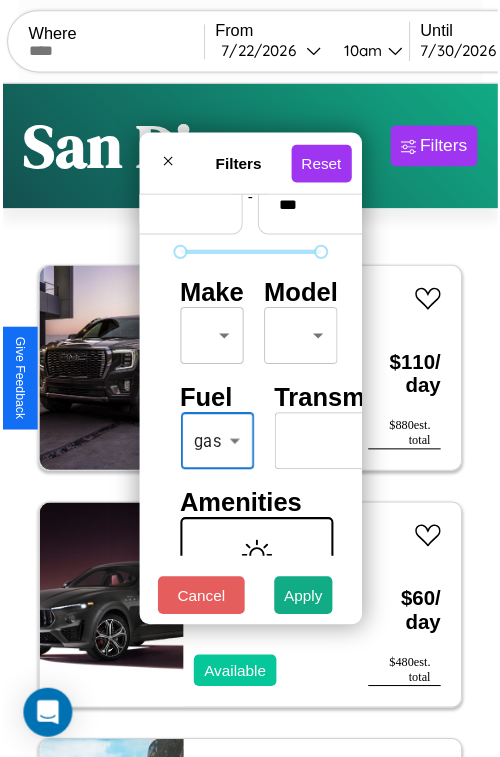 scroll, scrollTop: 59, scrollLeft: 0, axis: vertical 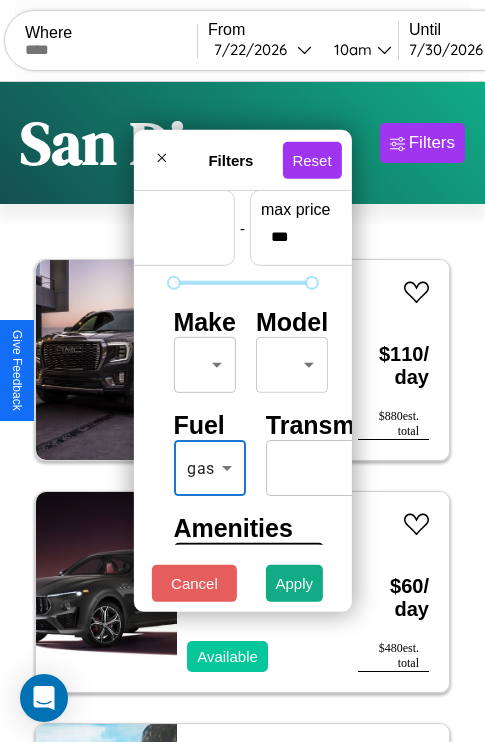 click on "CarGo Where From 7 / 22 / 2026 10am Until 7 / 30 / 2026 10am Become a Host Login Sign Up San Diego Filters 103  cars in this area These cars can be picked up in this city. GMC   Jimmy Utility   2017 Available $ 110  / day $ 880  est. total Maserati   Merak   2021 Available $ 60  / day $ 480  est. total Fiat   500e   2014 Available $ 200  / day $ 1600  est. total Ford   LLS9000   2014 Available $ 110  / day $ 880  est. total Maserati   MC20   2021 Available $ 50  / day $ 400  est. total Alfa Romeo   4C   2019 Available $ 160  / day $ 1280  est. total Jeep   Wagoneer S   2018 Available $ 180  / day $ 1440  est. total Jeep   J-20   2017 Available $ 150  / day $ 1200  est. total Hyundai   XG300   2019 Unavailable $ 50  / day $ 400  est. total Ford   CF8000   2017 Available $ 100  / day $ 800  est. total Maserati   228   2014 Unavailable $ 140  / day $ 1120  est. total Jeep   Wagoneer S   2020 Available $ 60  / day $ 480  est. total Tesla   Model 3   2021 Unavailable $ 140  / day $ 1120  est. total Audi     2022 $" at bounding box center (242, 412) 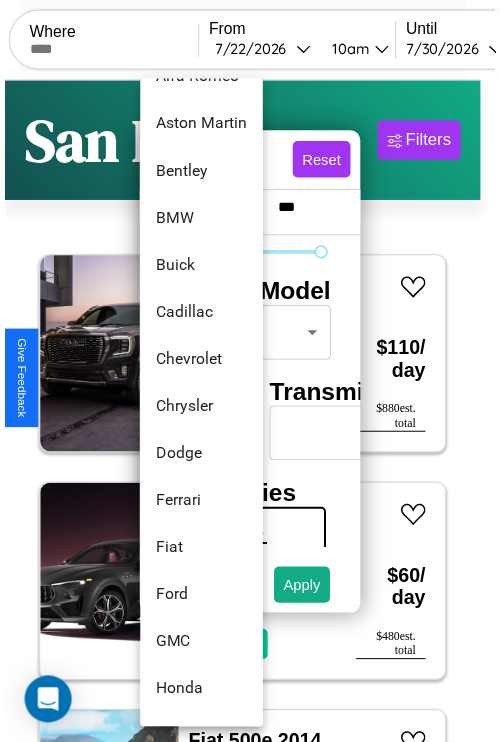 scroll, scrollTop: 182, scrollLeft: 0, axis: vertical 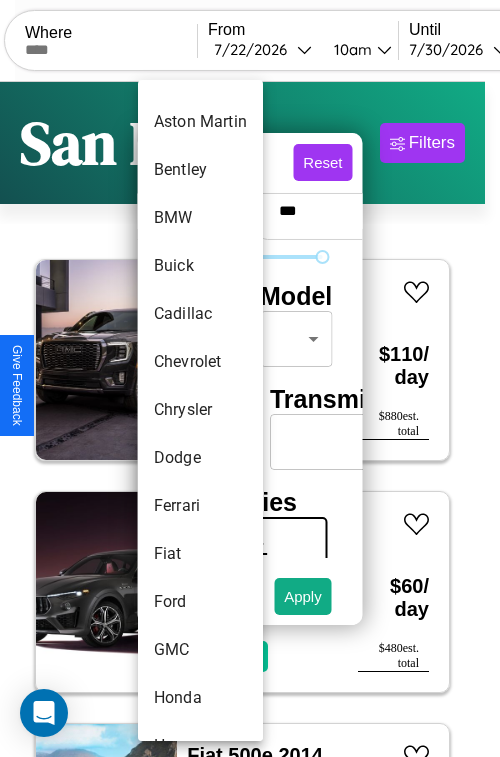 click on "Chrysler" at bounding box center [200, 410] 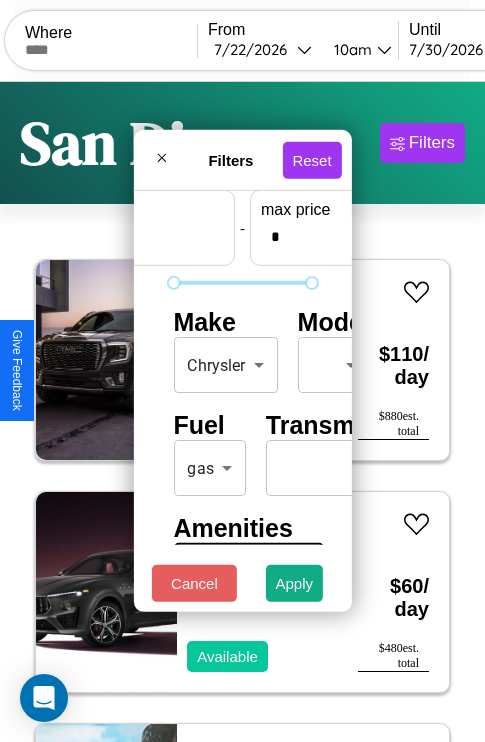 scroll, scrollTop: 59, scrollLeft: 124, axis: both 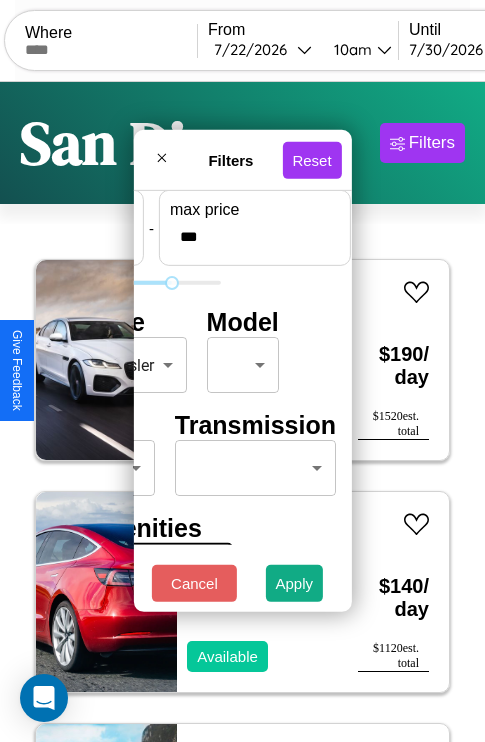 type on "***" 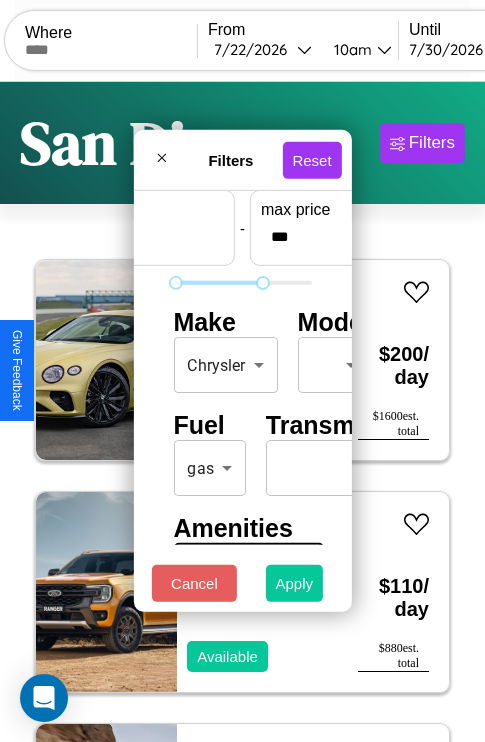 type on "*" 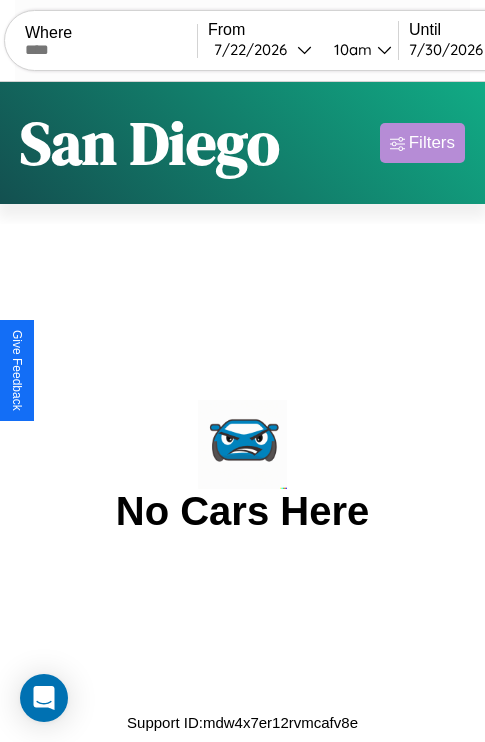 click on "Filters" at bounding box center [432, 143] 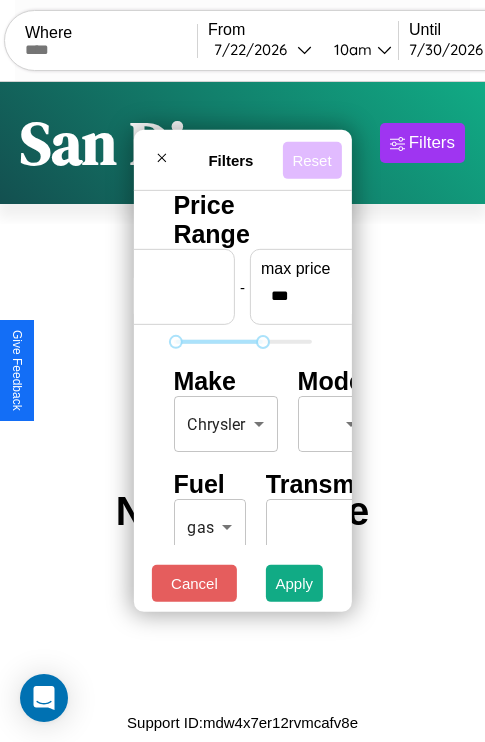 click on "Reset" at bounding box center (311, 159) 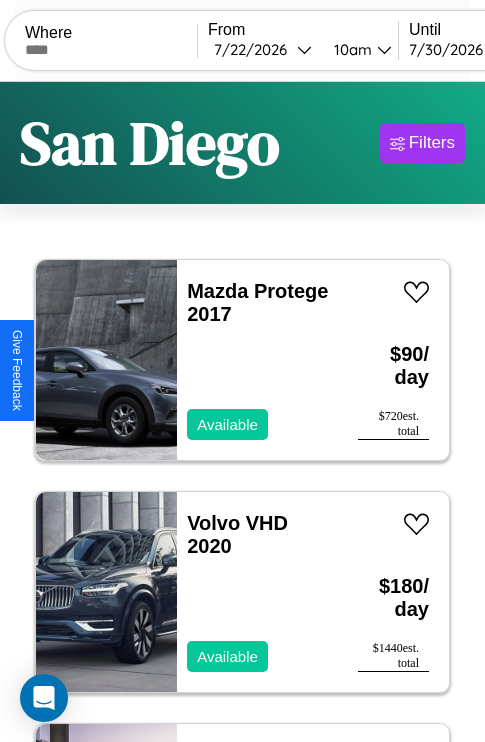scroll, scrollTop: 95, scrollLeft: 0, axis: vertical 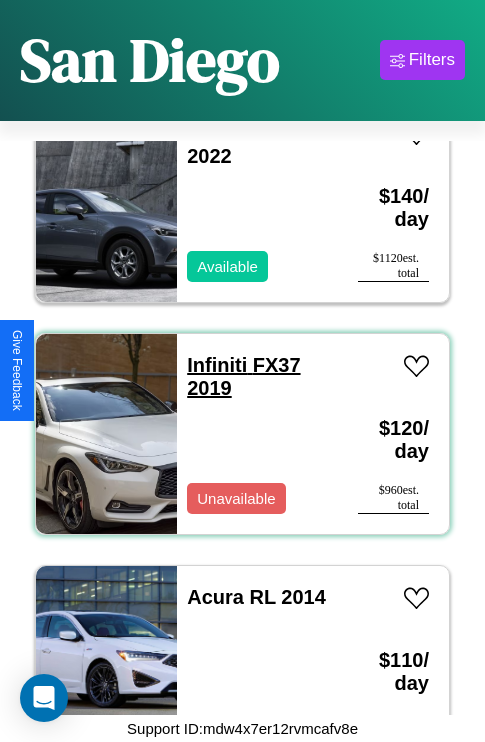 click on "Infiniti   FX37   2019" at bounding box center [243, 376] 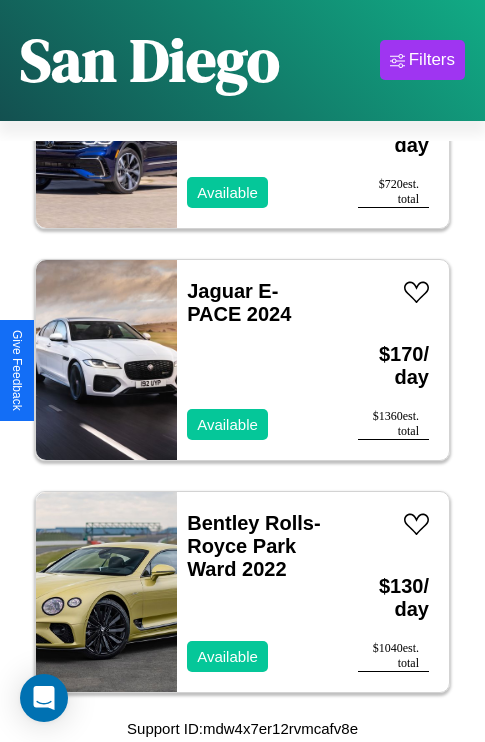 scroll, scrollTop: 22115, scrollLeft: 0, axis: vertical 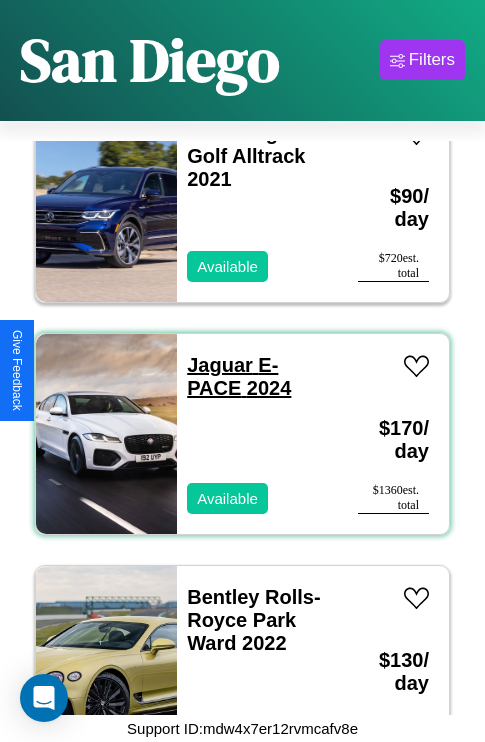 click on "Jaguar   E-PACE   2024" at bounding box center [239, 376] 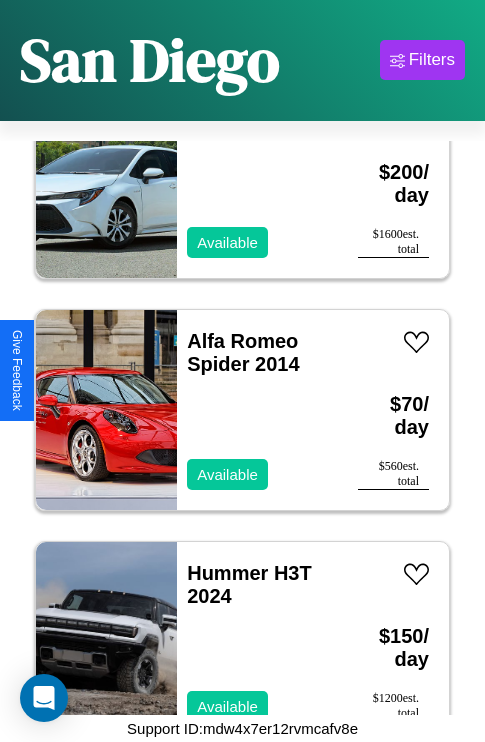 scroll, scrollTop: 16547, scrollLeft: 0, axis: vertical 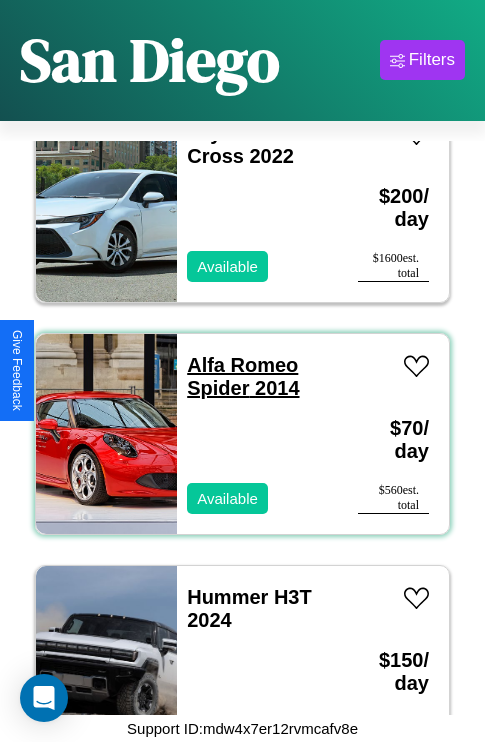 click on "Alfa Romeo   Spider   2014" at bounding box center [243, 376] 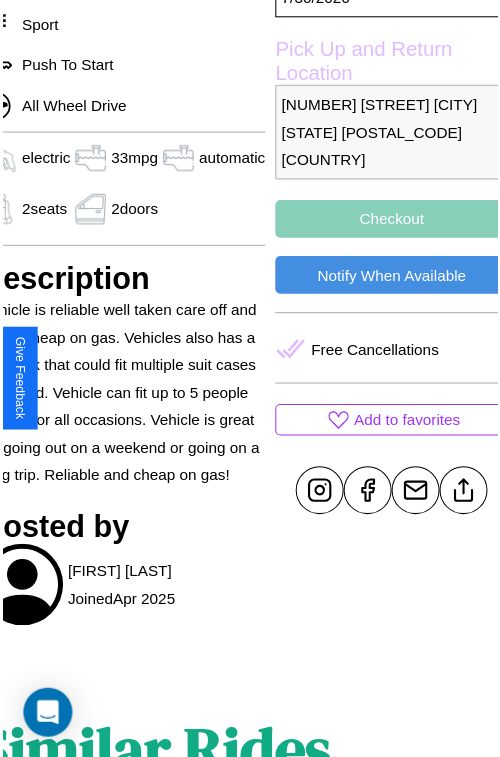 scroll, scrollTop: 605, scrollLeft: 96, axis: both 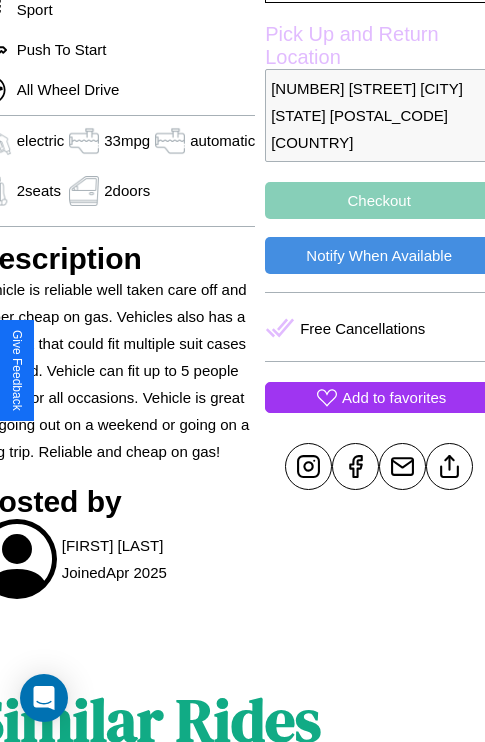 click on "Add to favorites" at bounding box center [394, 397] 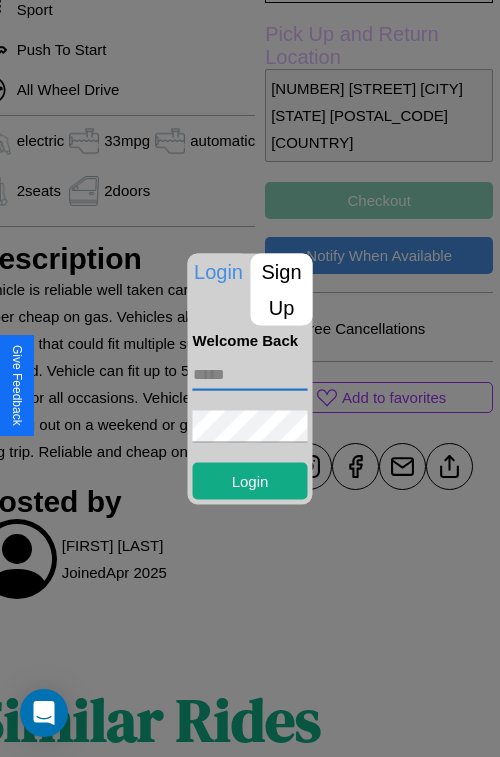 click at bounding box center [250, 374] 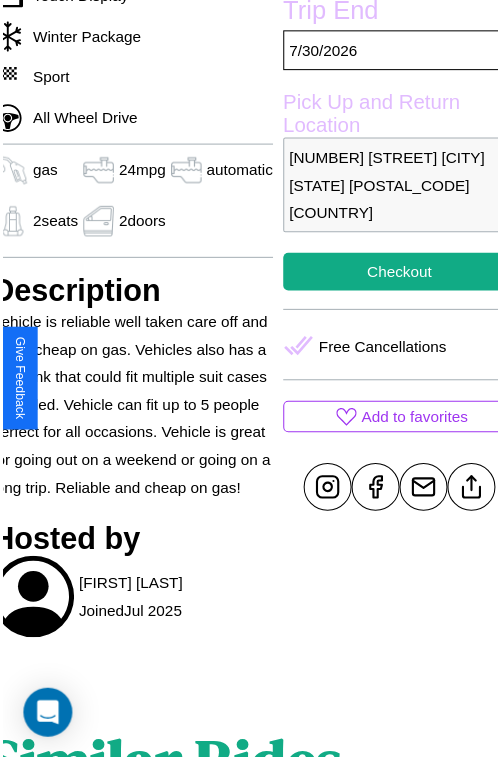 scroll, scrollTop: 641, scrollLeft: 84, axis: both 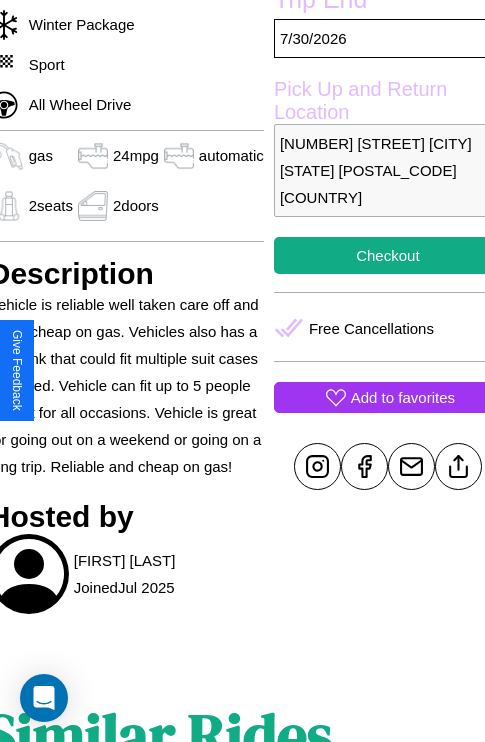 click on "Add to favorites" at bounding box center [403, 397] 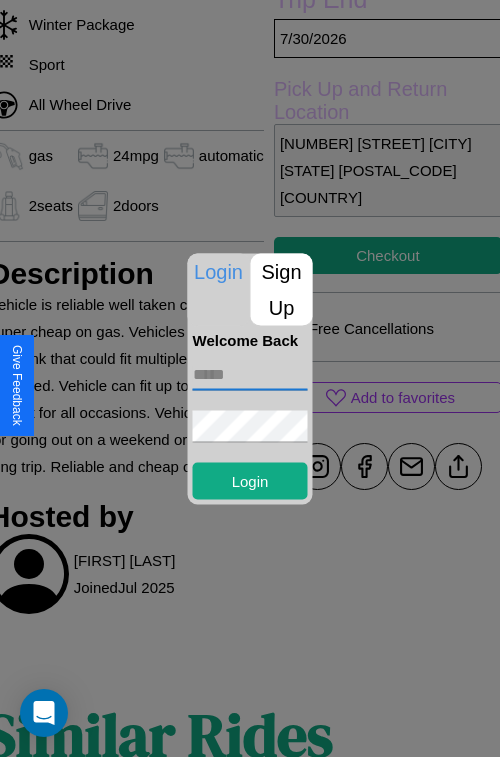click at bounding box center [250, 374] 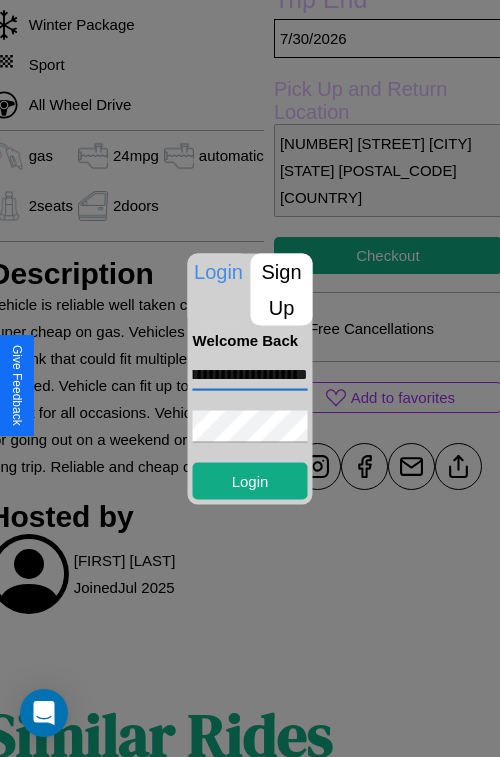 scroll, scrollTop: 0, scrollLeft: 84, axis: horizontal 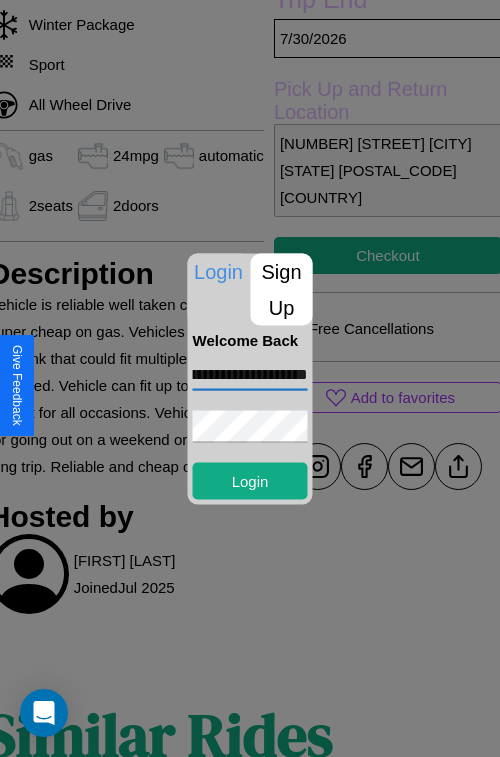 type on "**********" 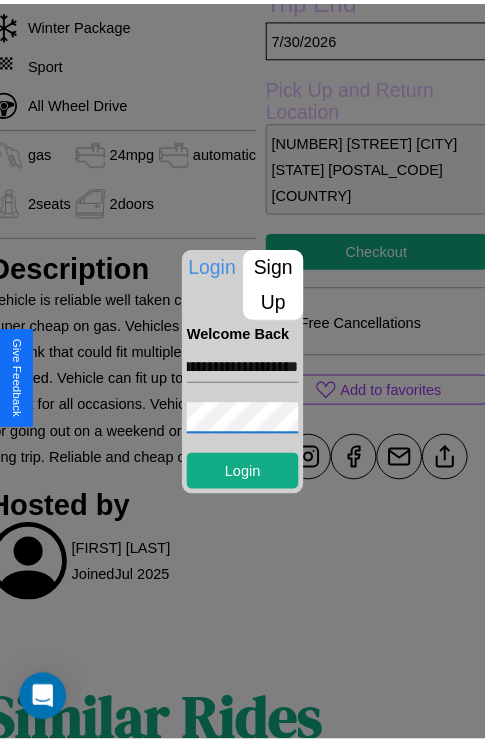 scroll, scrollTop: 0, scrollLeft: 0, axis: both 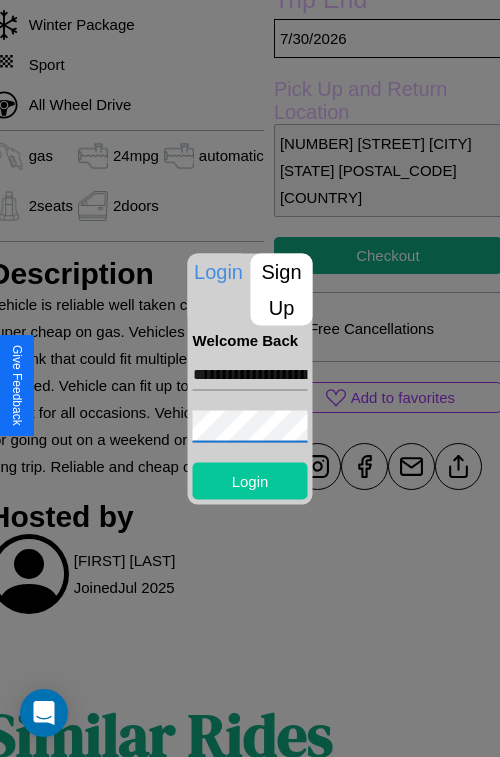 click on "Login" at bounding box center [250, 480] 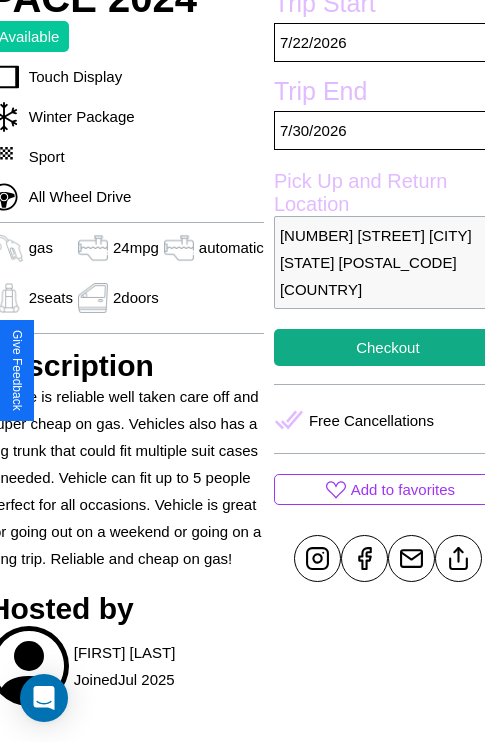 scroll, scrollTop: 499, scrollLeft: 84, axis: both 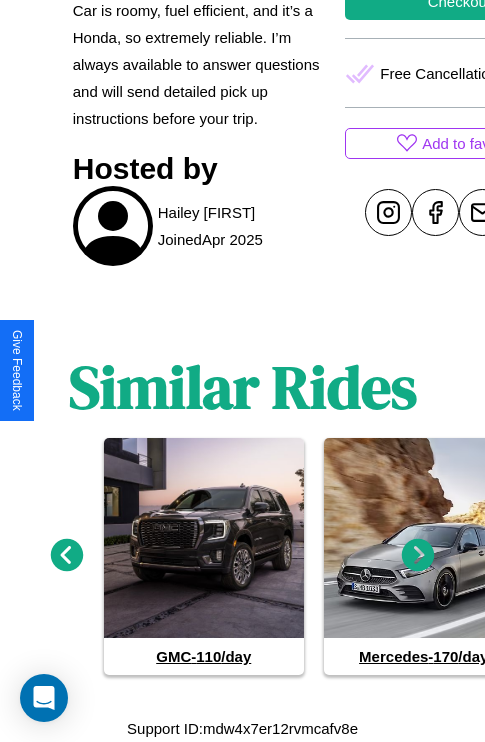 click 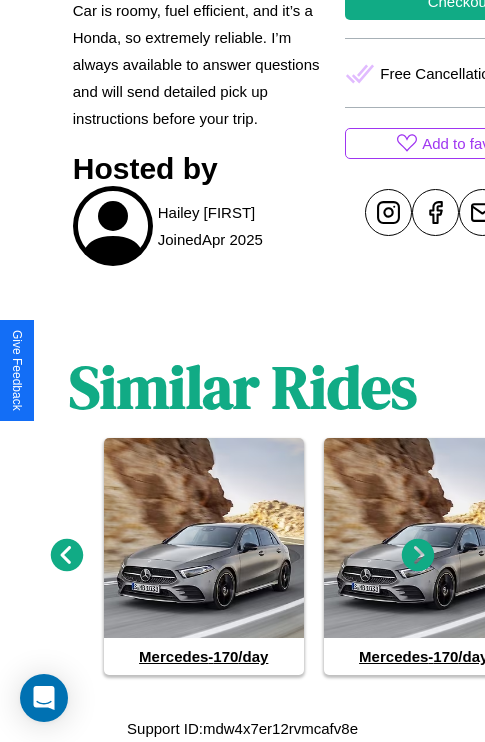 click 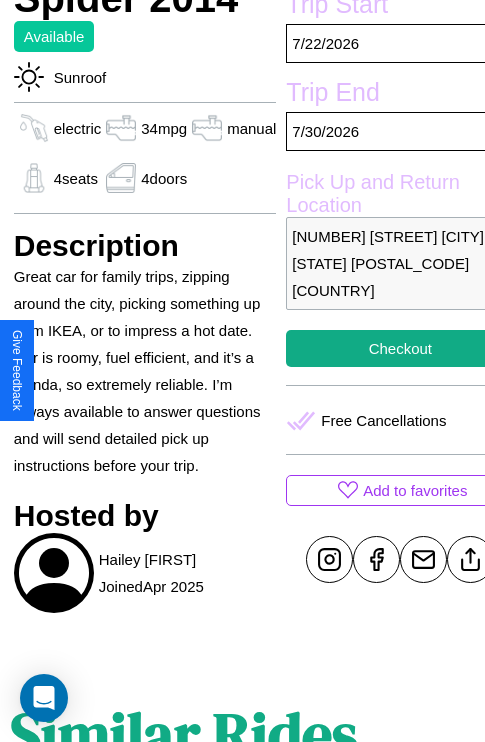 scroll, scrollTop: 387, scrollLeft: 80, axis: both 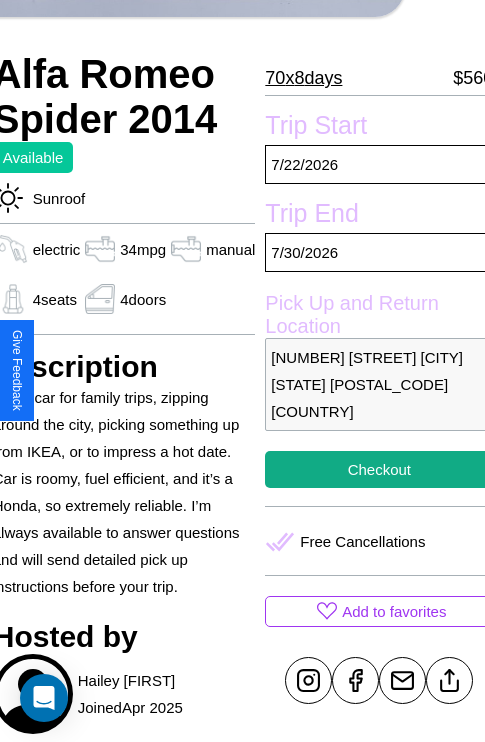 click on "7730 Center Street  San Diego California 75018 United States" at bounding box center [379, 384] 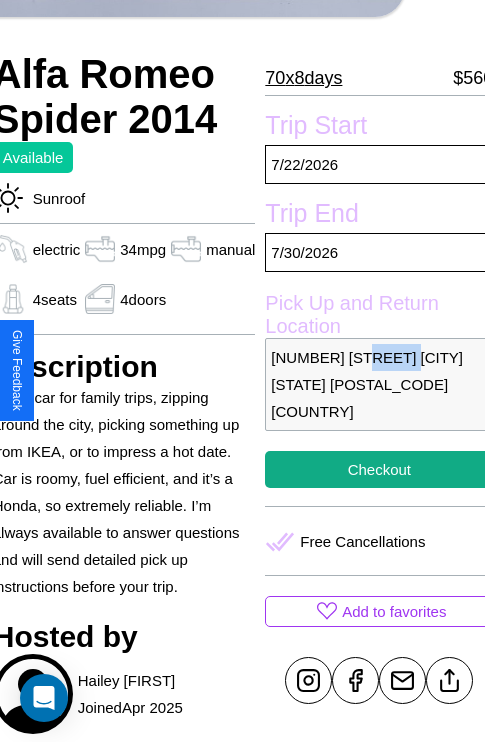 click on "7730 Center Street  San Diego California 75018 United States" at bounding box center (379, 384) 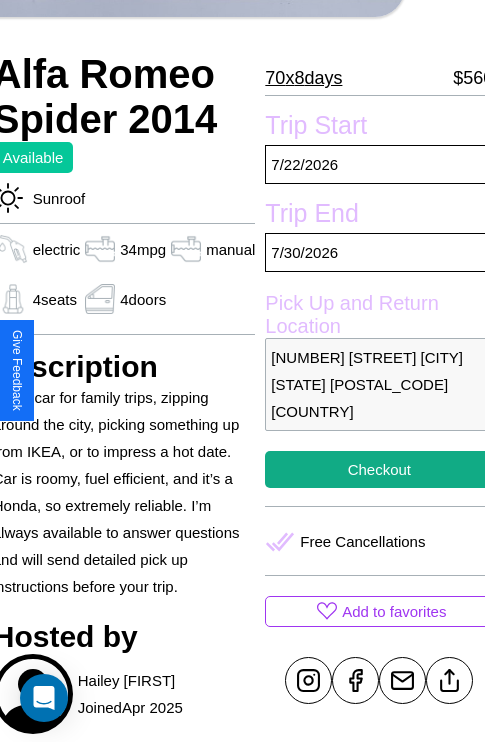 click on "7730 Center Street  San Diego California 75018 United States" at bounding box center [379, 384] 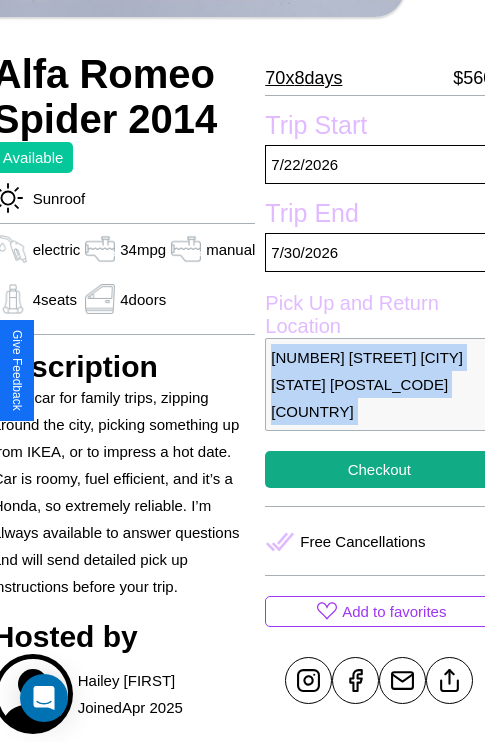 click on "7730 Center Street  San Diego California 75018 United States" at bounding box center [379, 384] 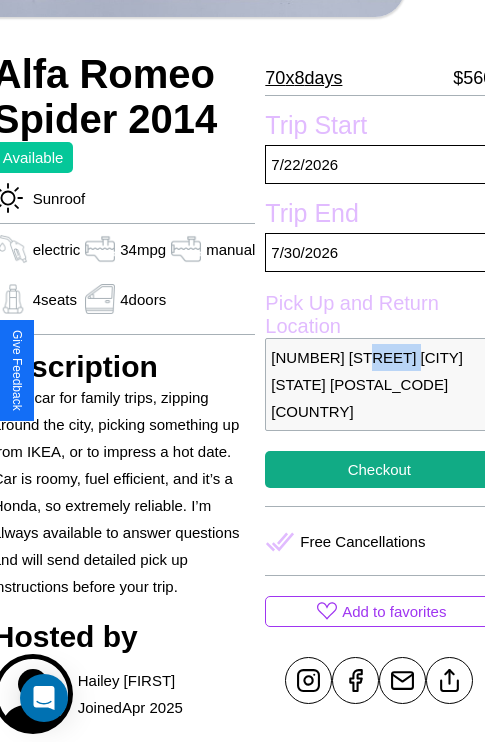 click on "7730 Center Street  San Diego California 75018 United States" at bounding box center [379, 384] 